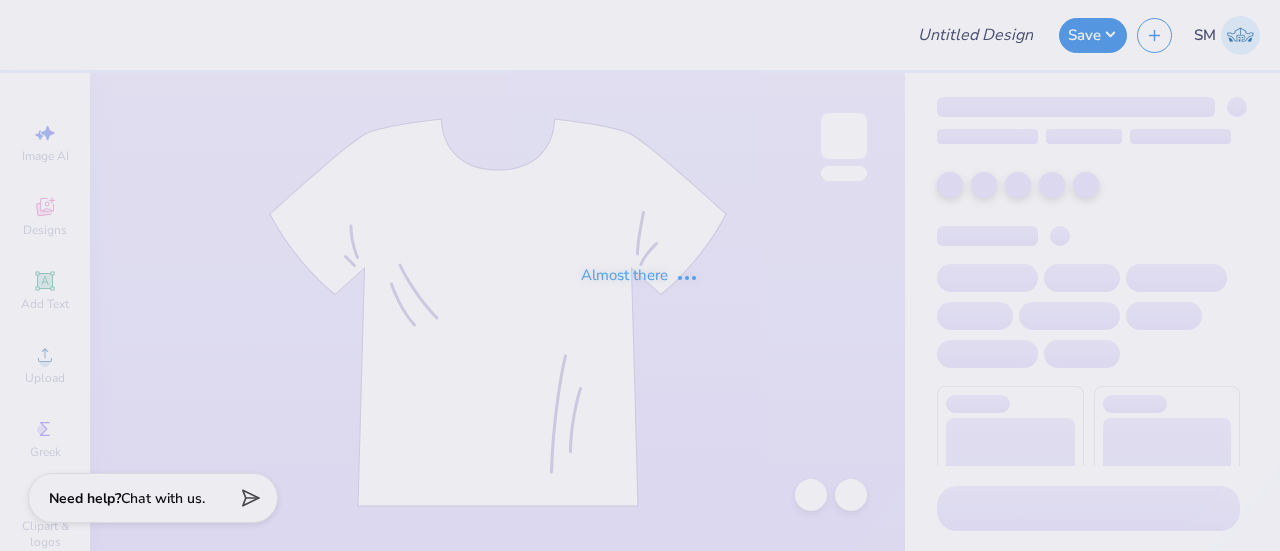 type on "KD Bid Day" 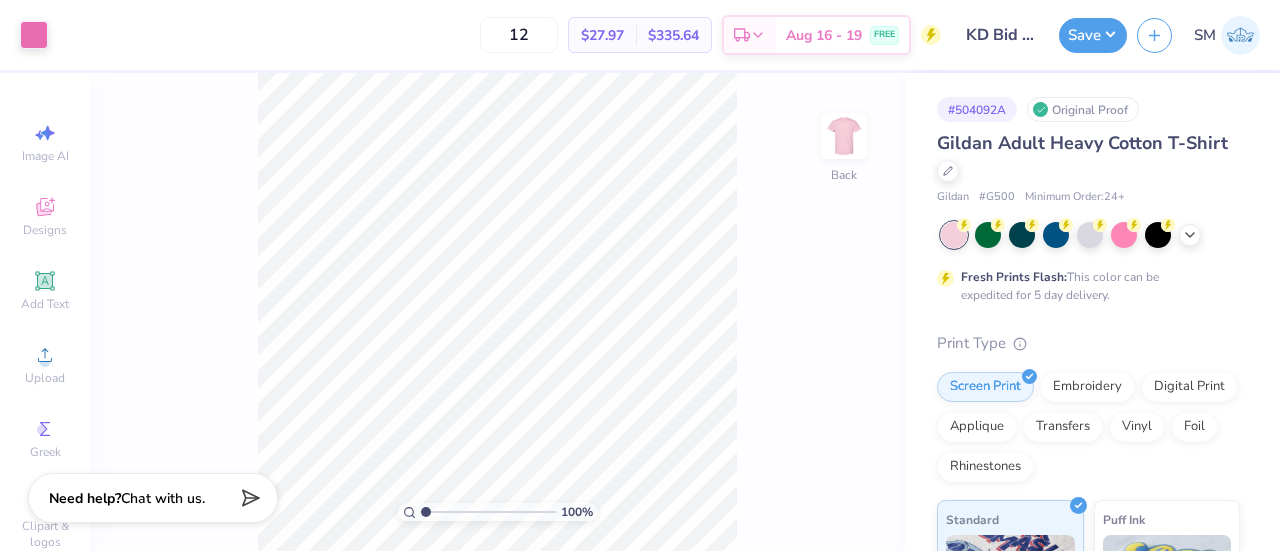 scroll, scrollTop: 0, scrollLeft: 0, axis: both 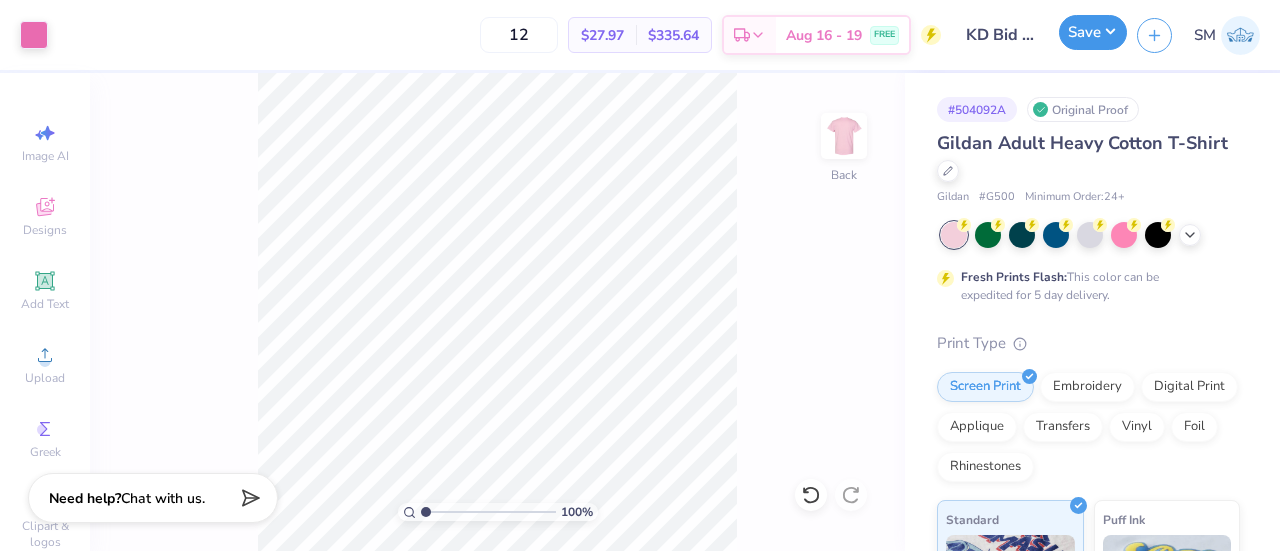 click on "Save" at bounding box center (1093, 32) 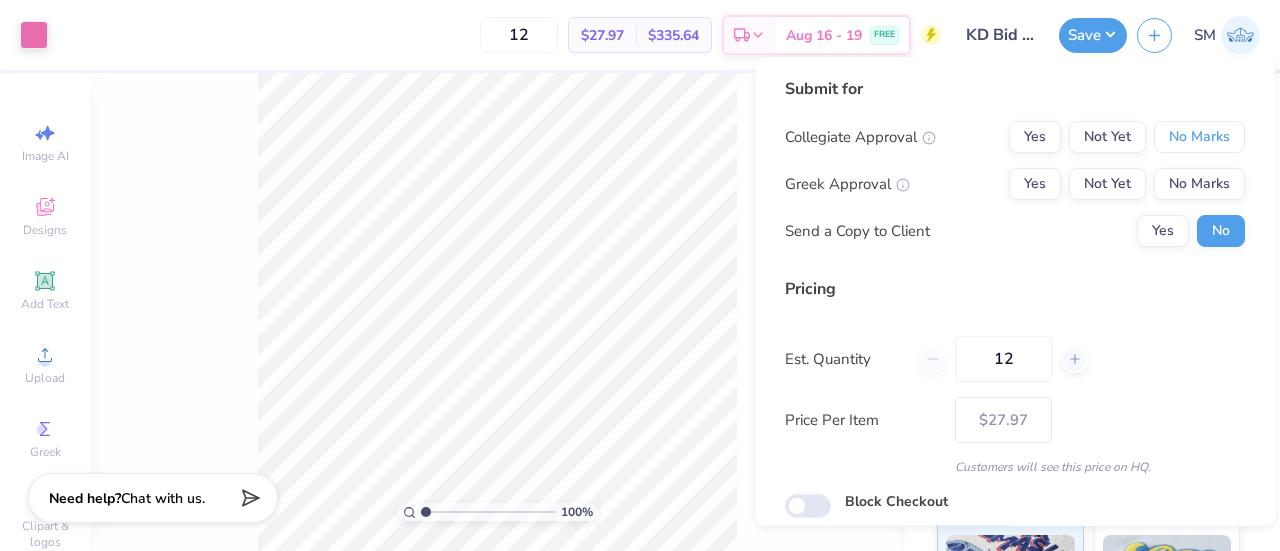 drag, startPoint x: 1184, startPoint y: 133, endPoint x: 1145, endPoint y: 155, distance: 44.777225 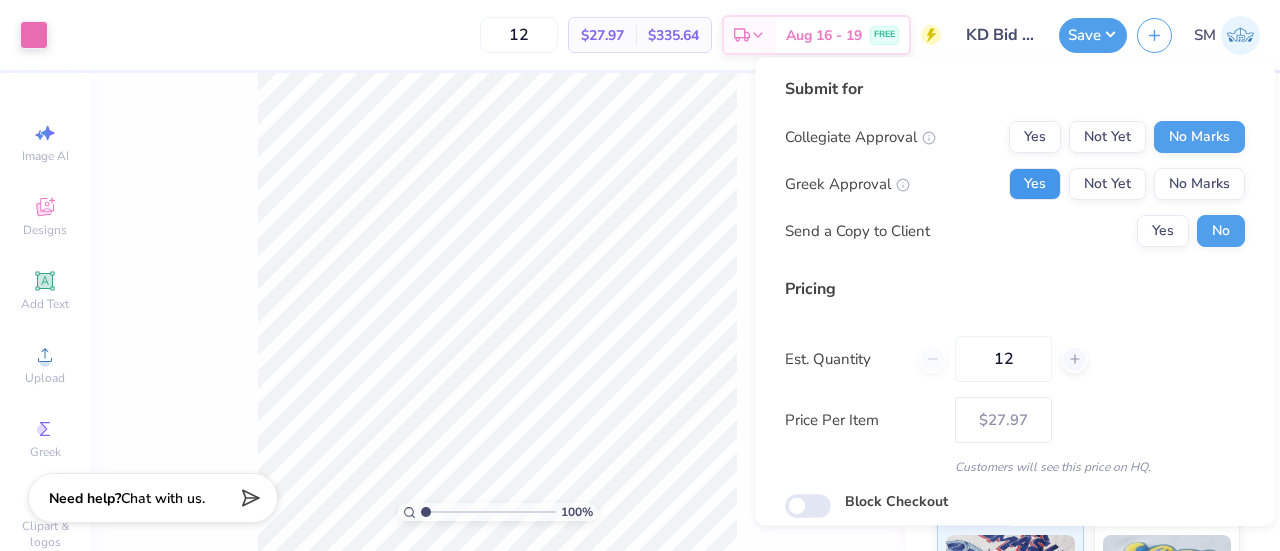 click on "Yes" at bounding box center (1035, 184) 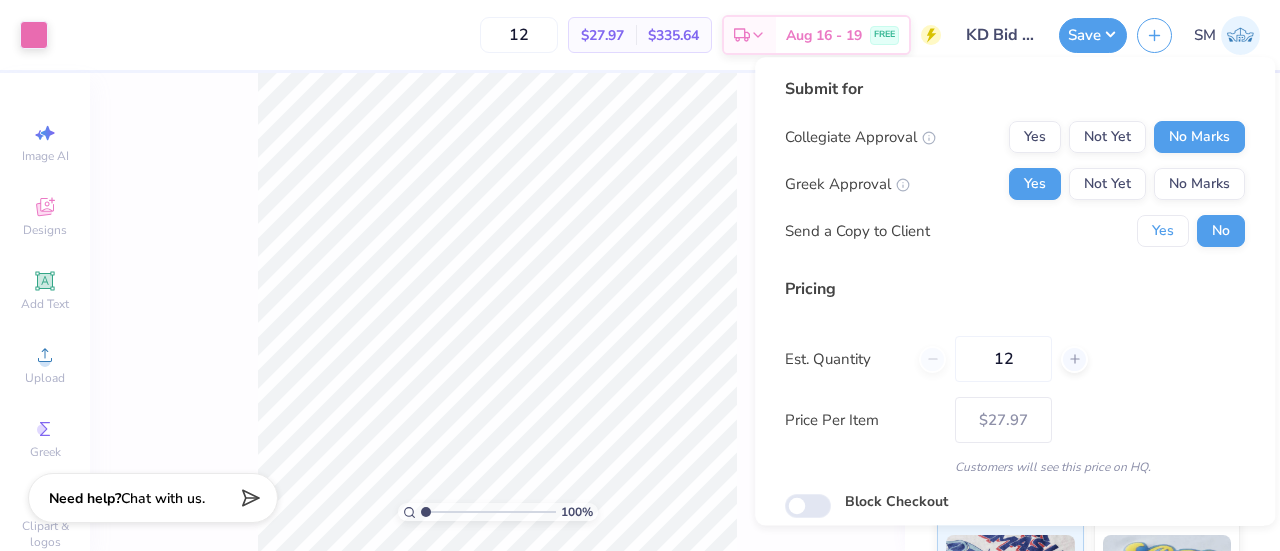 click on "Yes" at bounding box center [1163, 231] 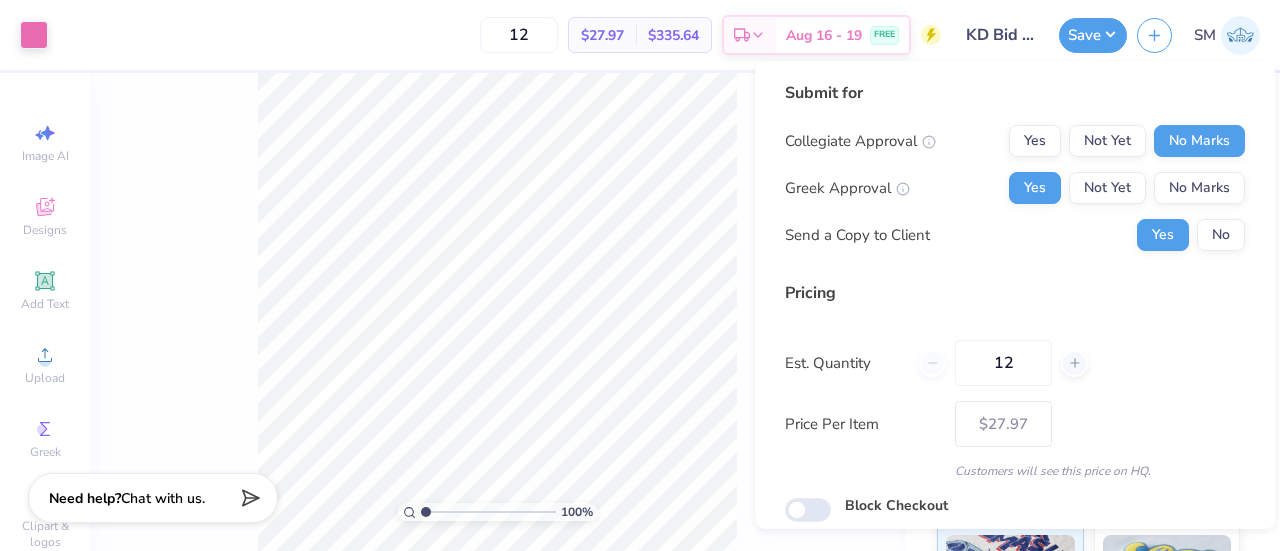 scroll, scrollTop: 74, scrollLeft: 0, axis: vertical 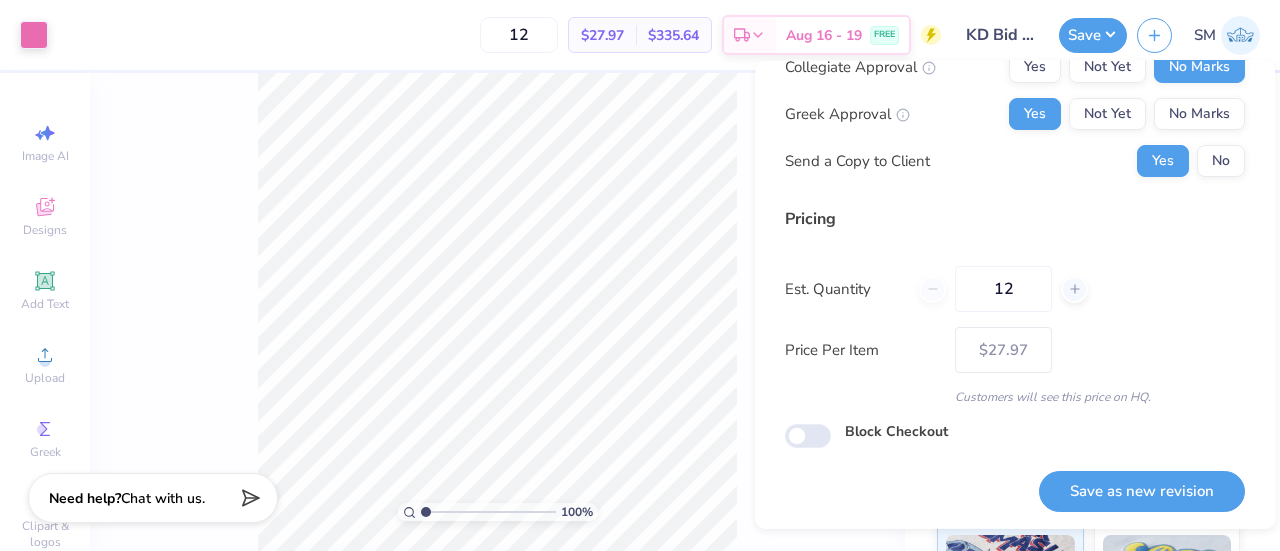 drag, startPoint x: 1145, startPoint y: 493, endPoint x: 1144, endPoint y: 504, distance: 11.045361 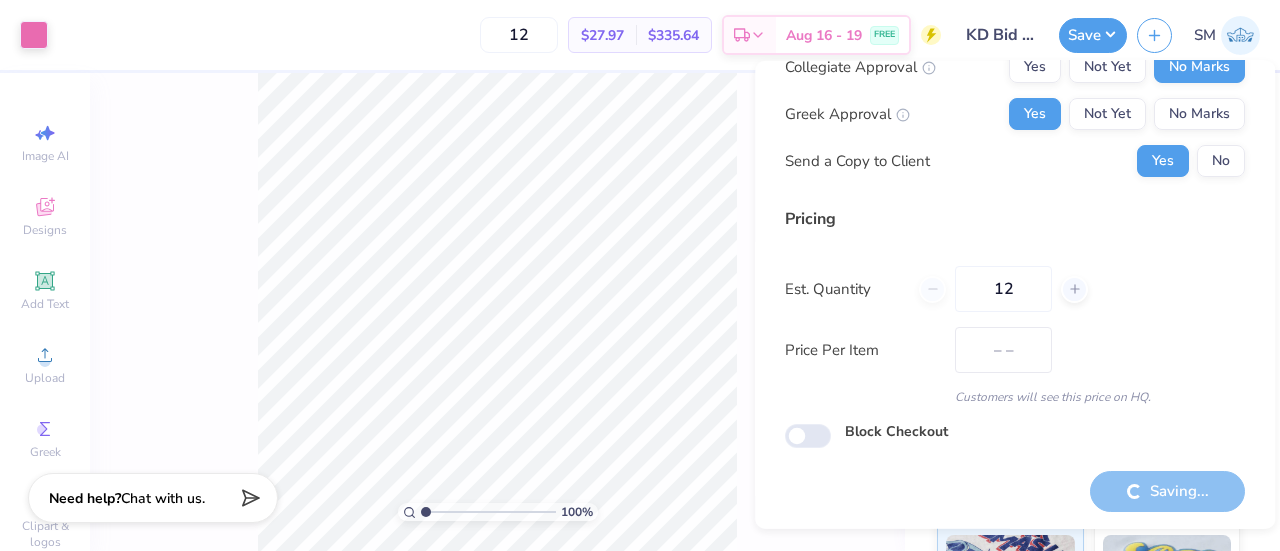 type on "$27.97" 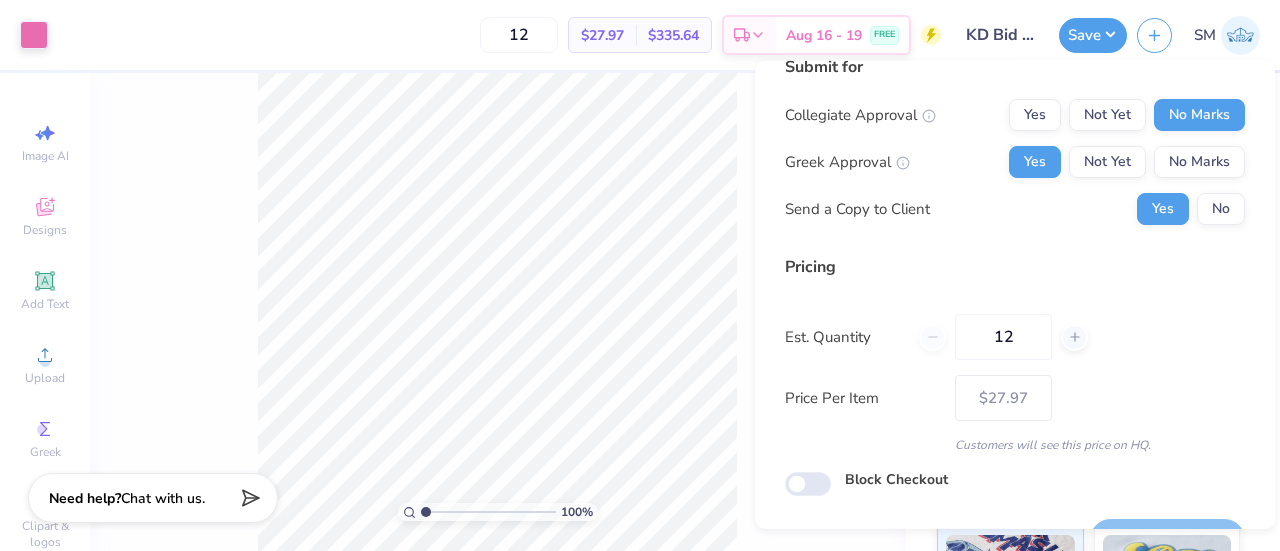 scroll, scrollTop: 74, scrollLeft: 0, axis: vertical 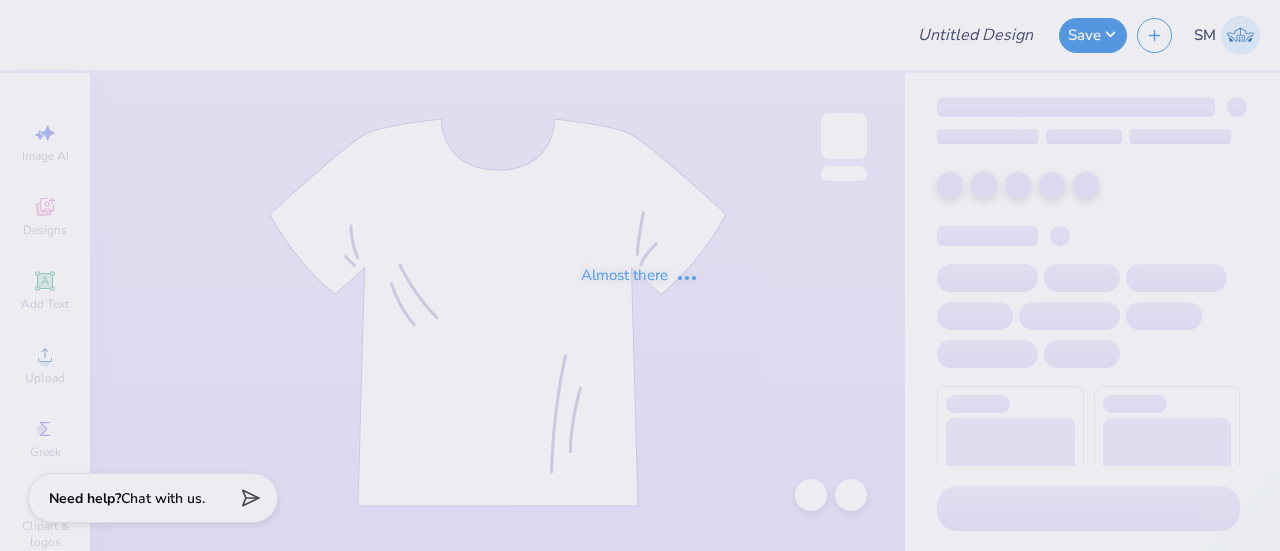 type on "AXO homecoming" 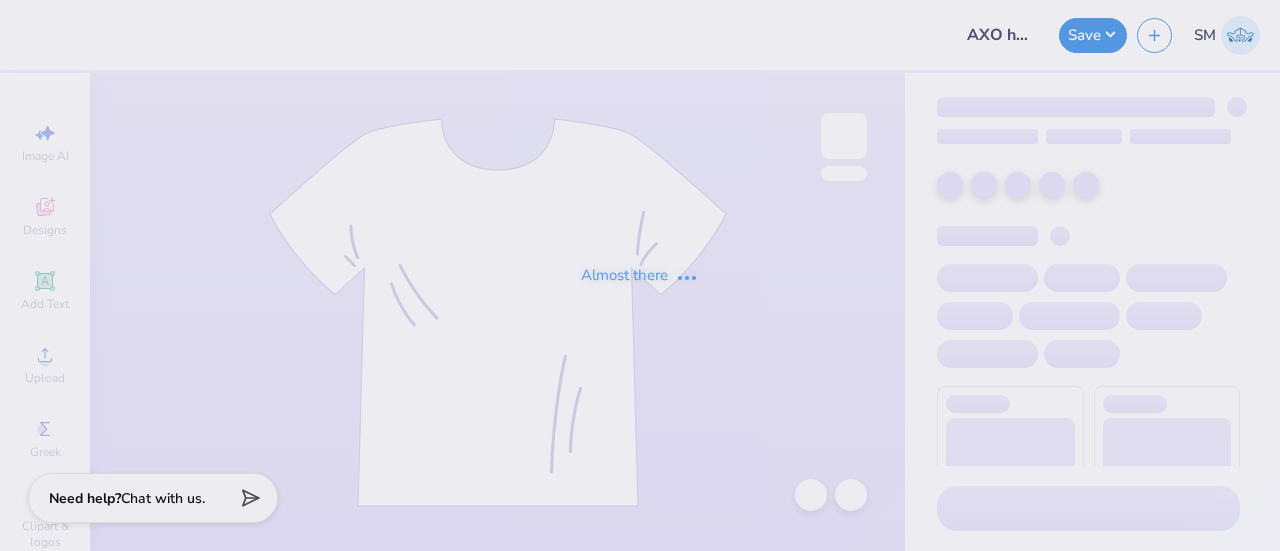 scroll, scrollTop: 0, scrollLeft: 0, axis: both 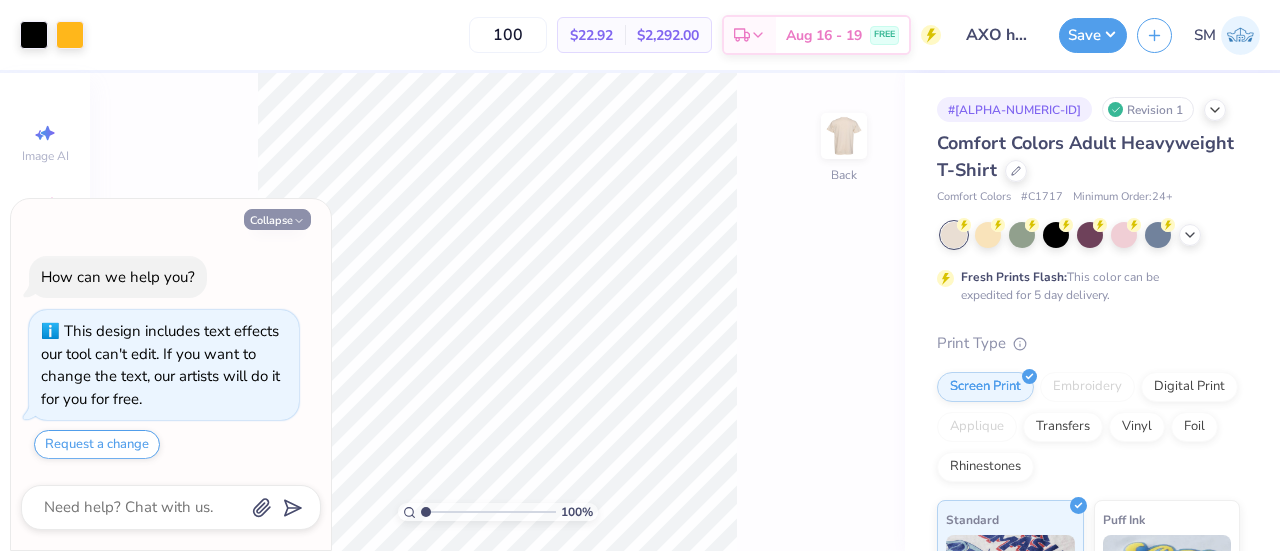click on "Collapse" at bounding box center [277, 219] 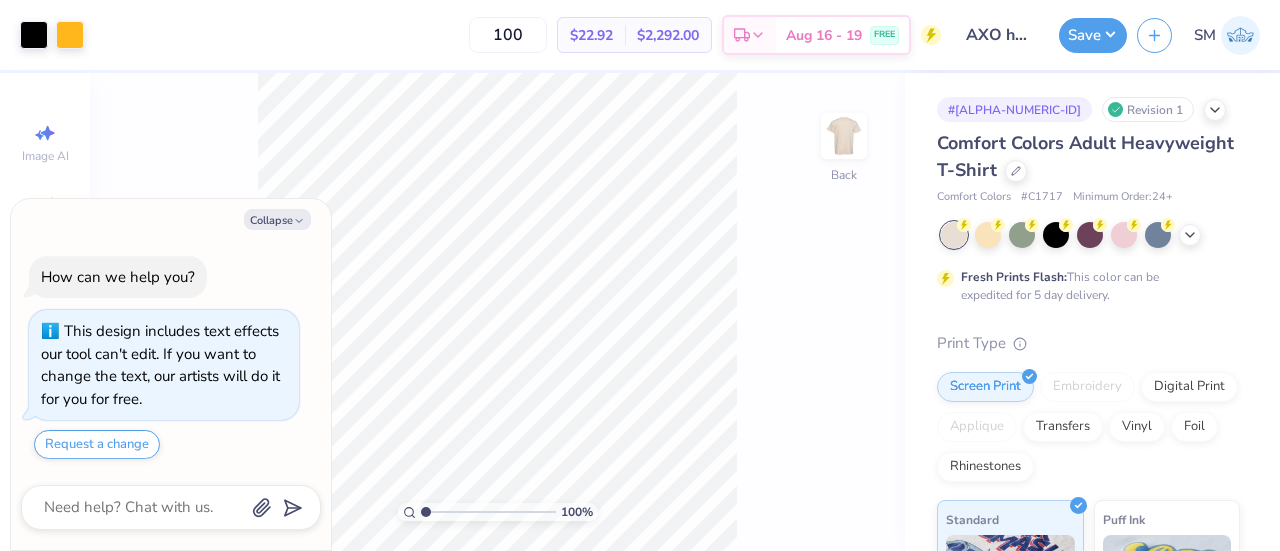 type on "x" 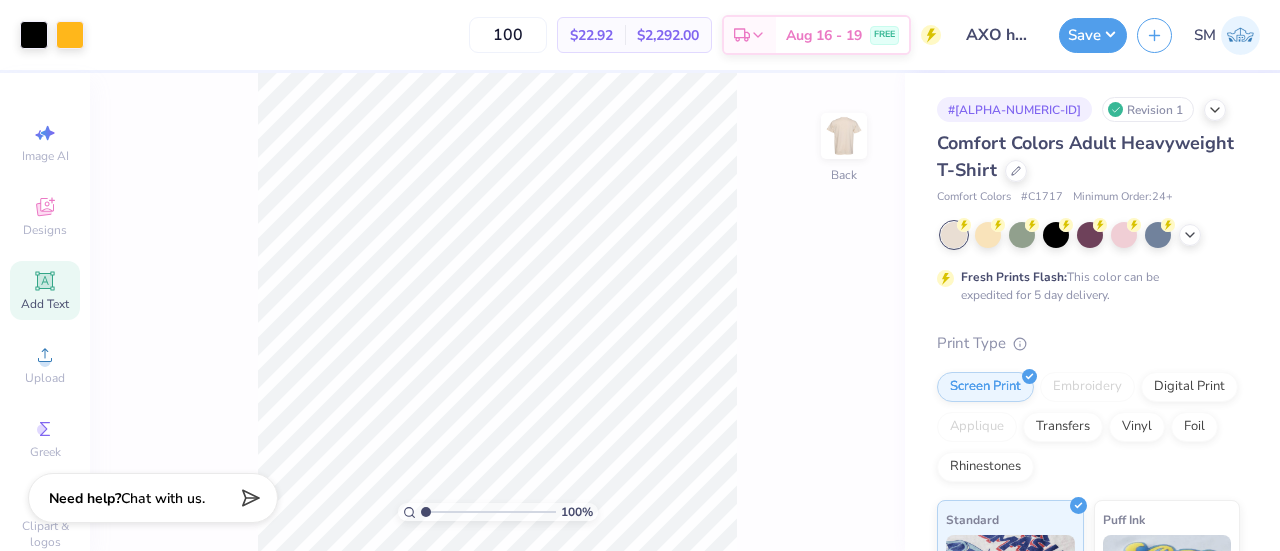 click on "Add Text" at bounding box center [45, 290] 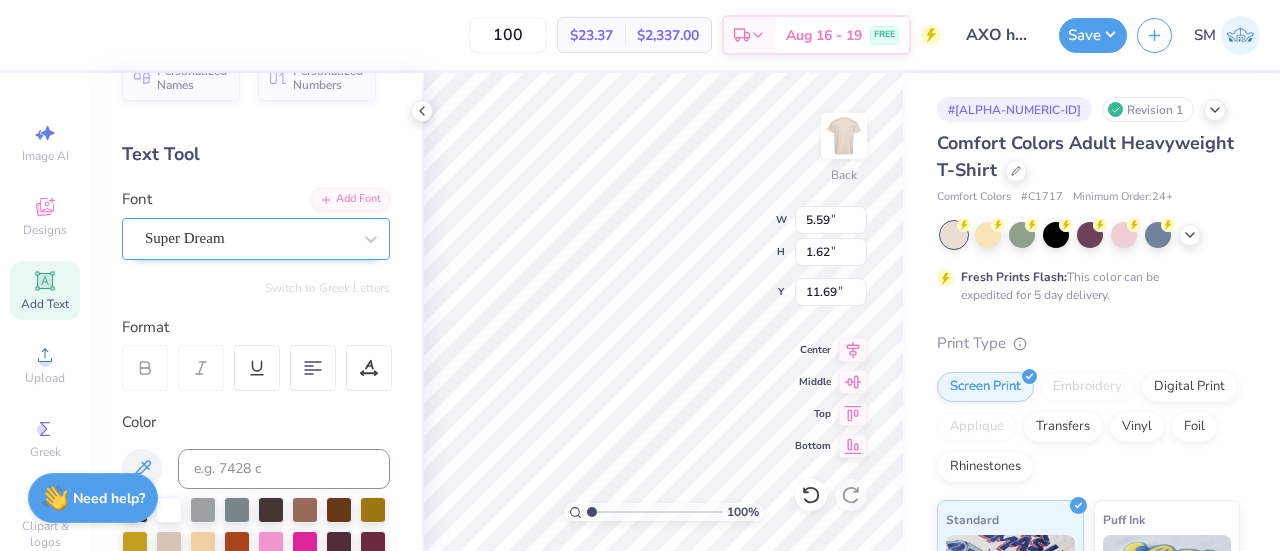 scroll, scrollTop: 66, scrollLeft: 0, axis: vertical 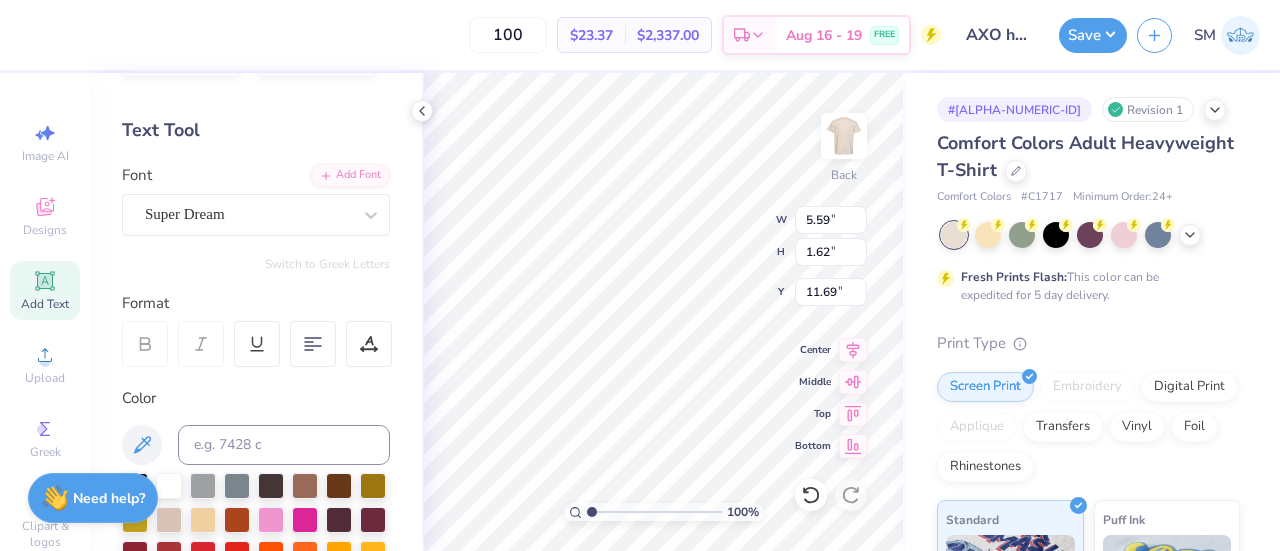 click 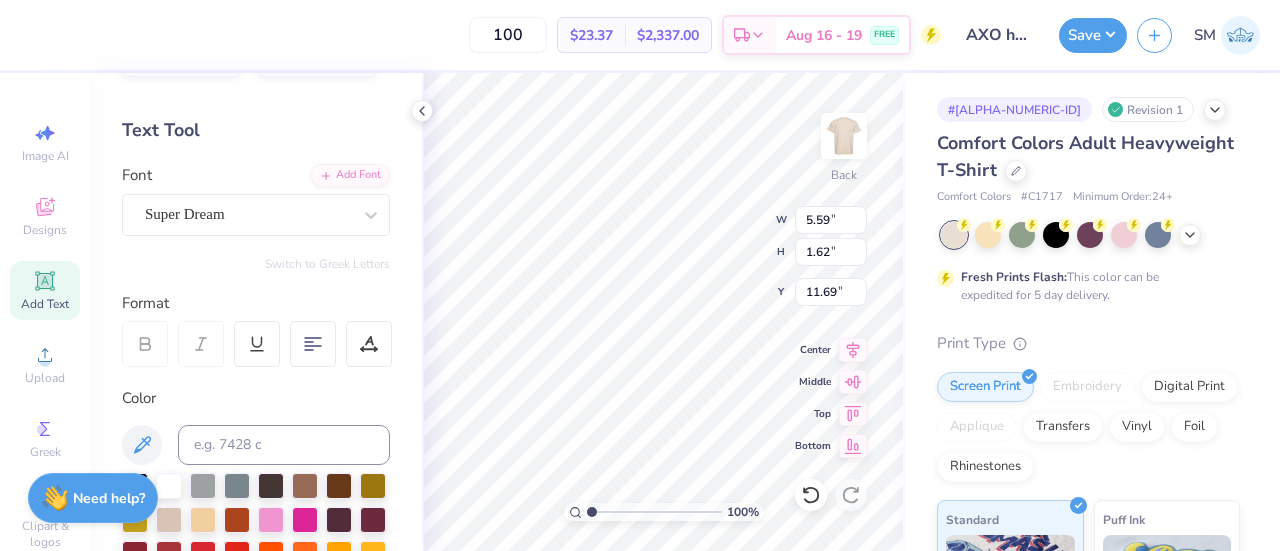 type on "18.55" 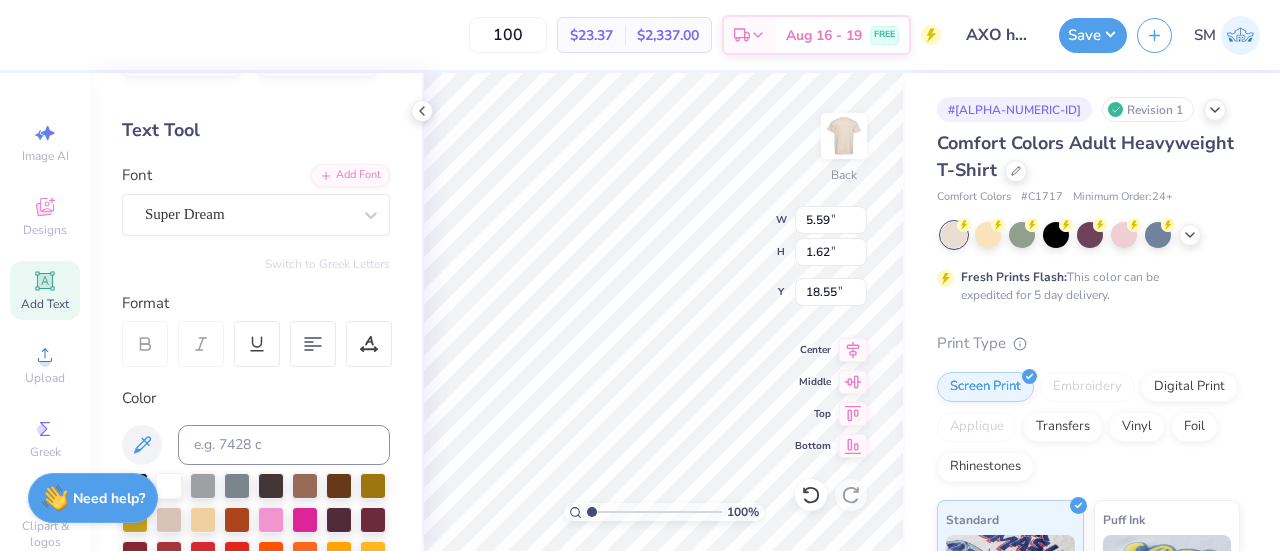 scroll, scrollTop: 16, scrollLeft: 2, axis: both 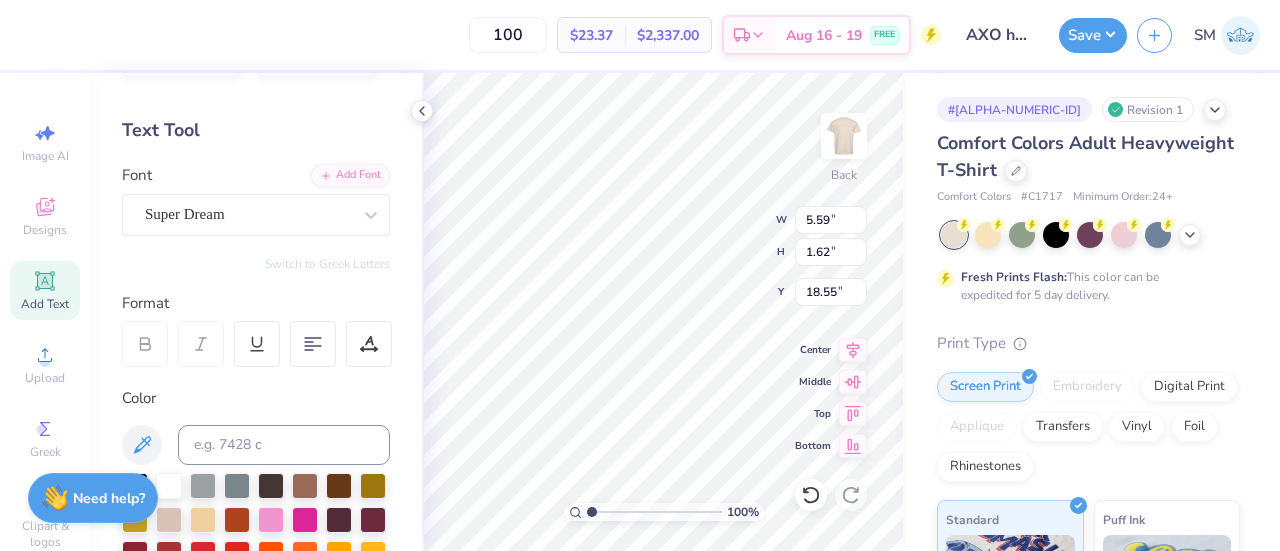 type on "11.69" 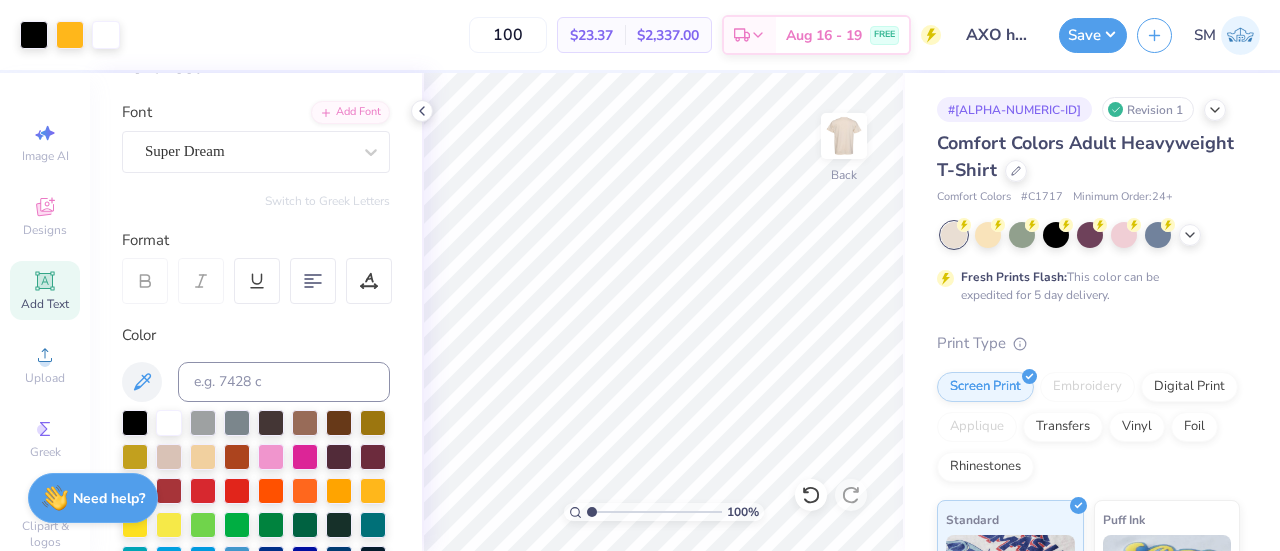 scroll, scrollTop: 133, scrollLeft: 0, axis: vertical 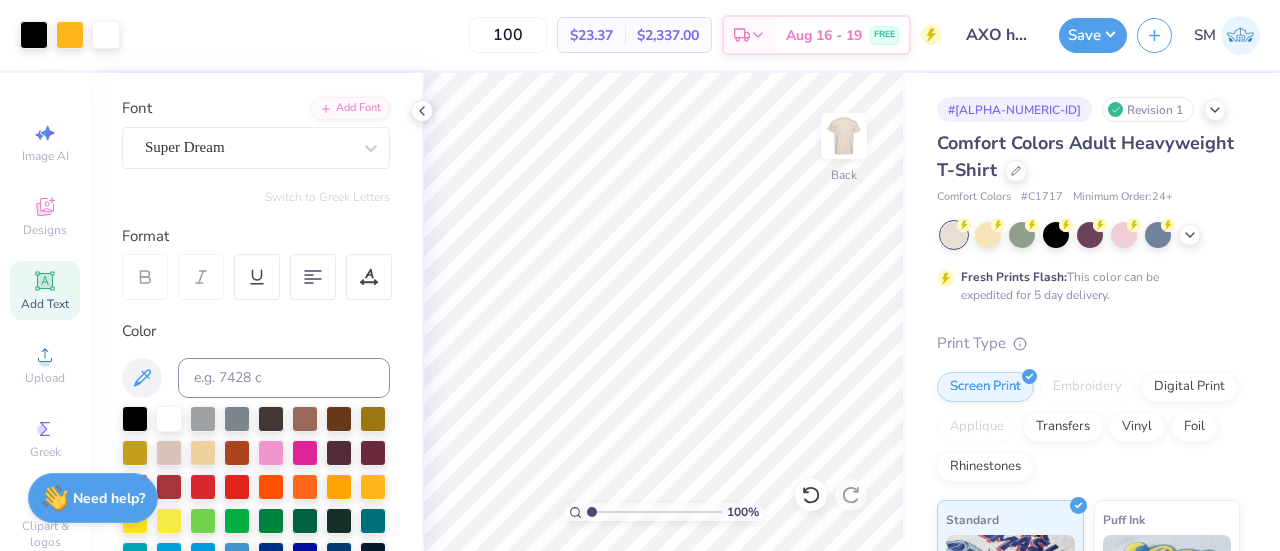 drag, startPoint x: 129, startPoint y: 412, endPoint x: 252, endPoint y: 235, distance: 215.54118 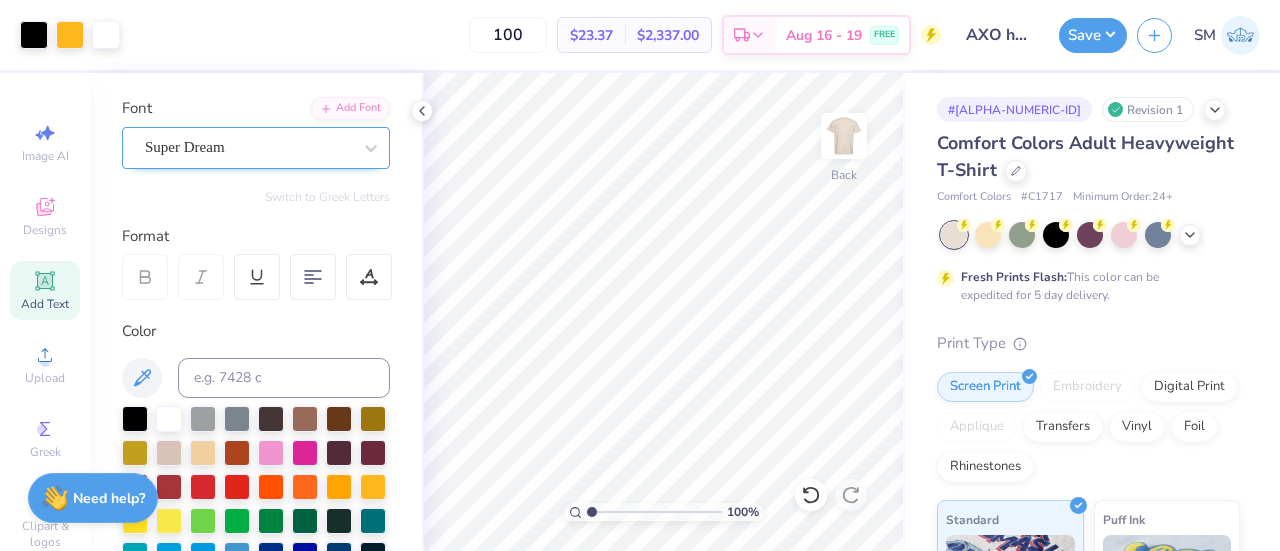 click on "Super Dream" at bounding box center (248, 147) 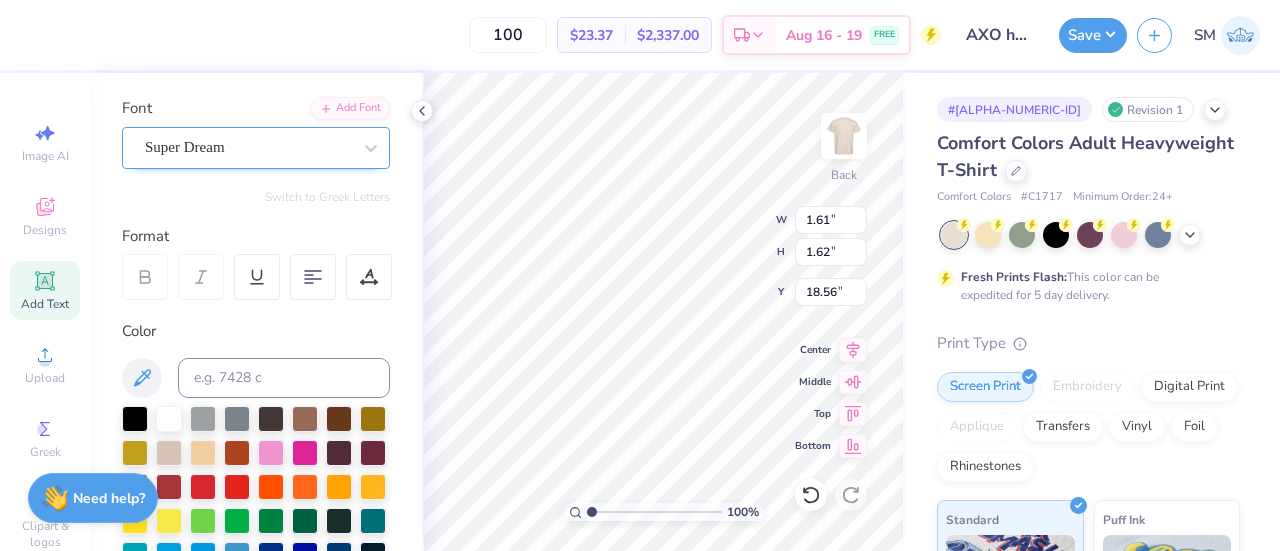 click on "Super Dream" at bounding box center (248, 147) 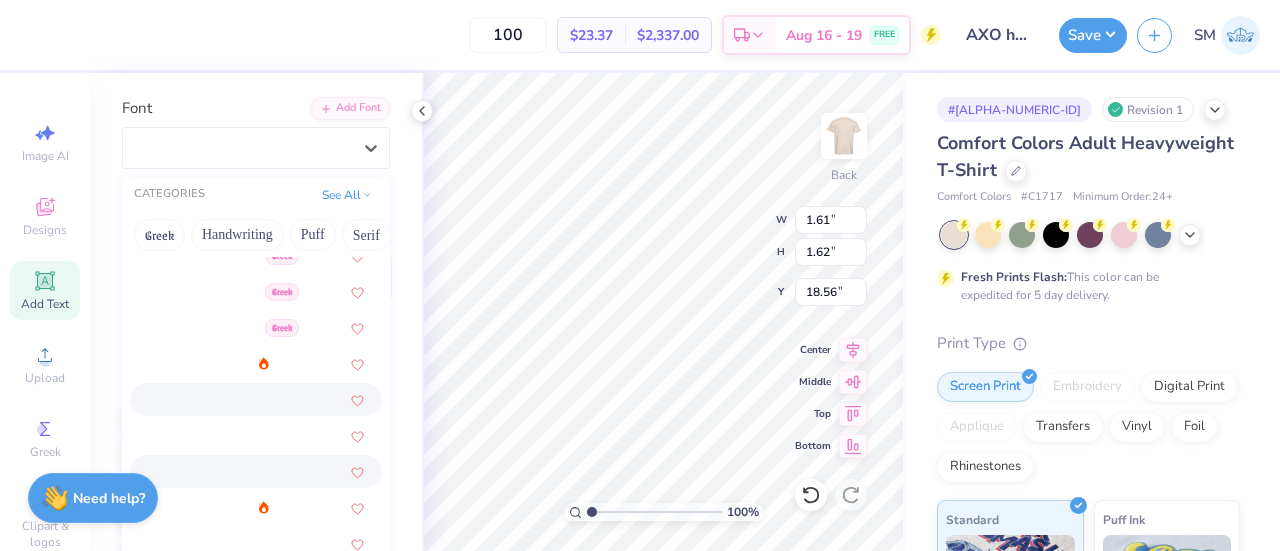 scroll, scrollTop: 466, scrollLeft: 0, axis: vertical 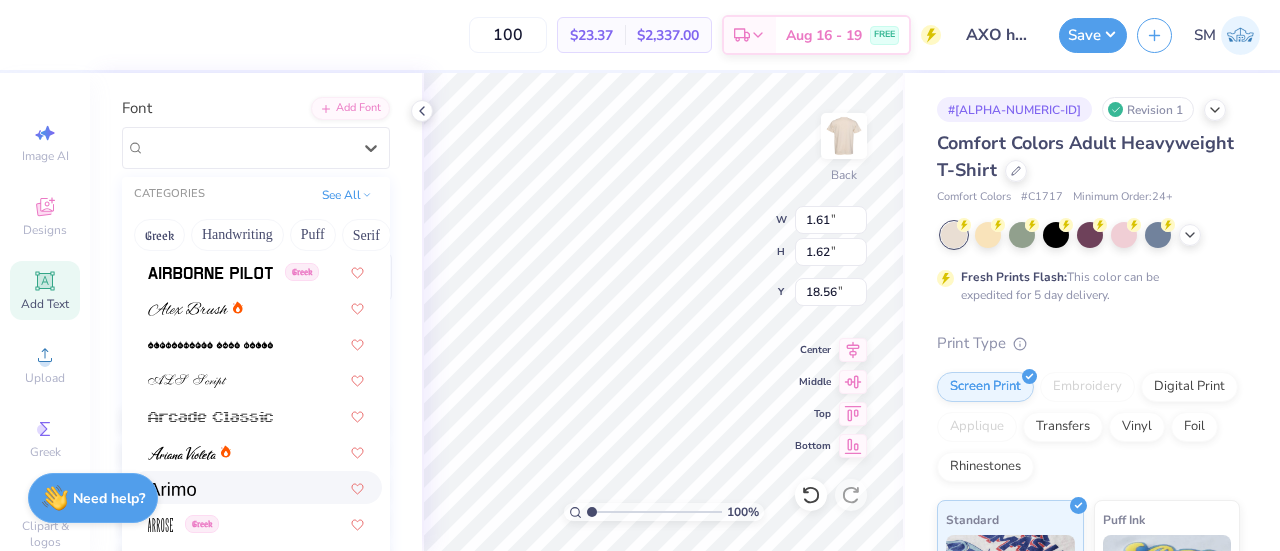 click at bounding box center [256, 487] 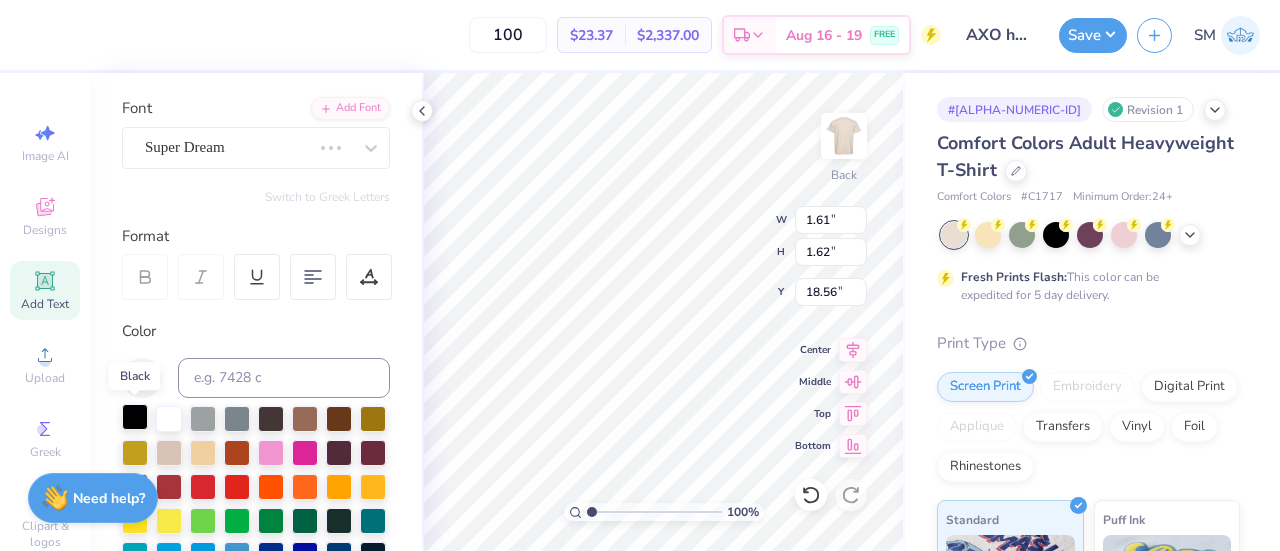 click at bounding box center (135, 417) 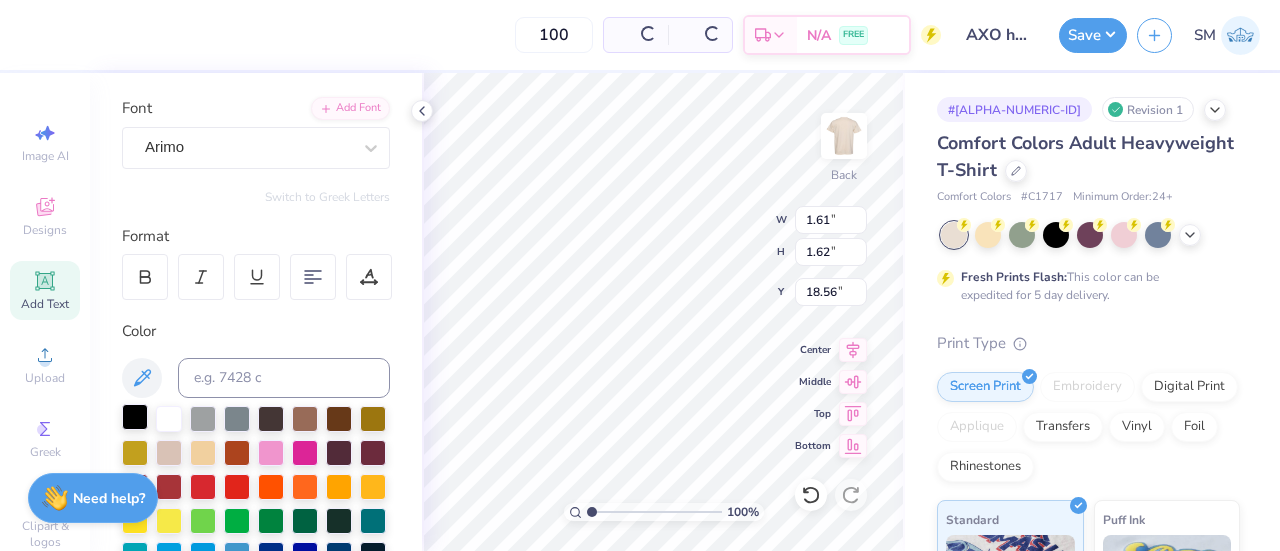 type on "1.63" 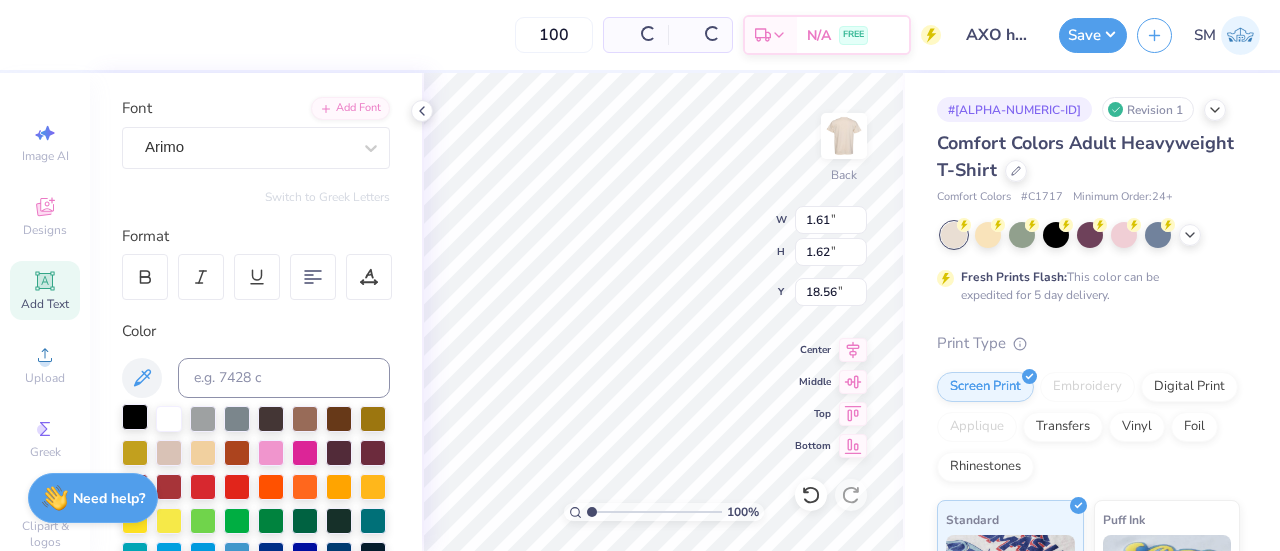 type on "1.63" 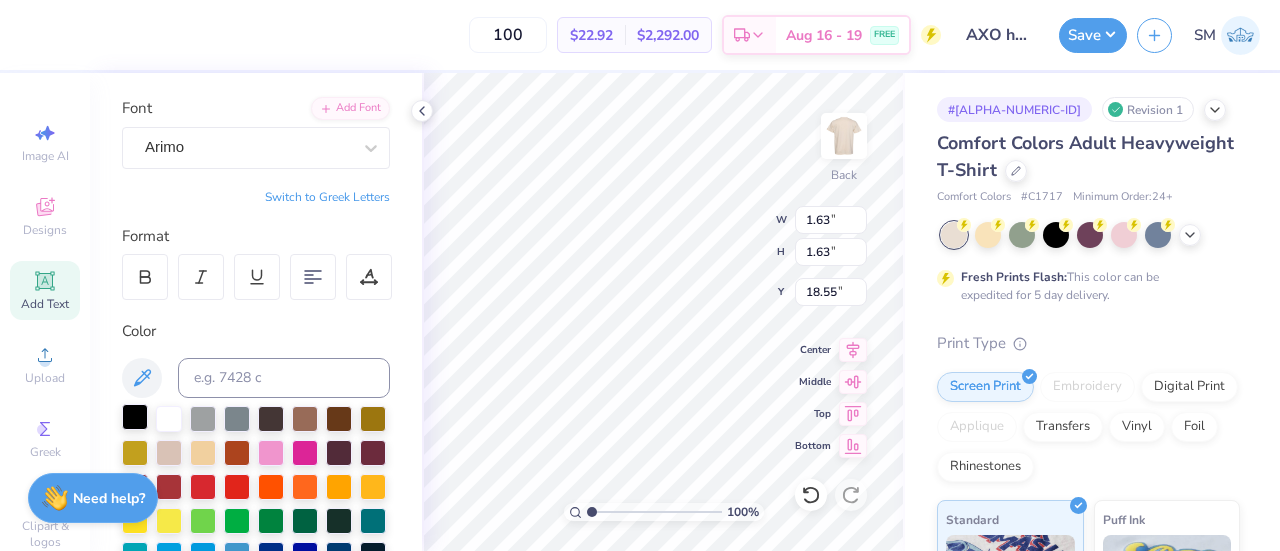 type on "0.53" 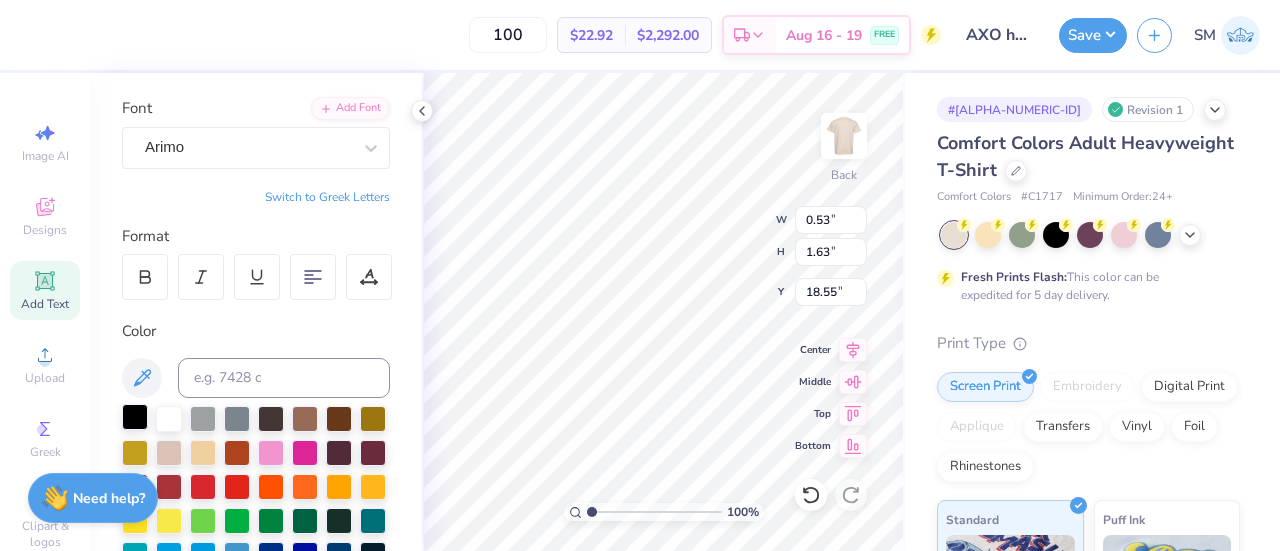 type on "0.53" 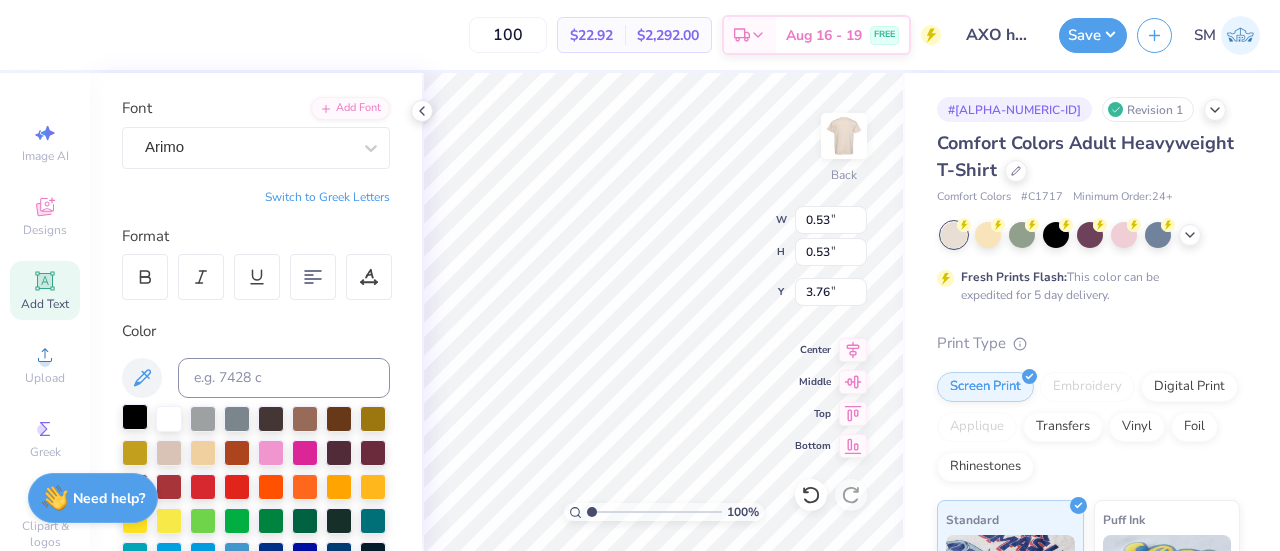 type on "3.76" 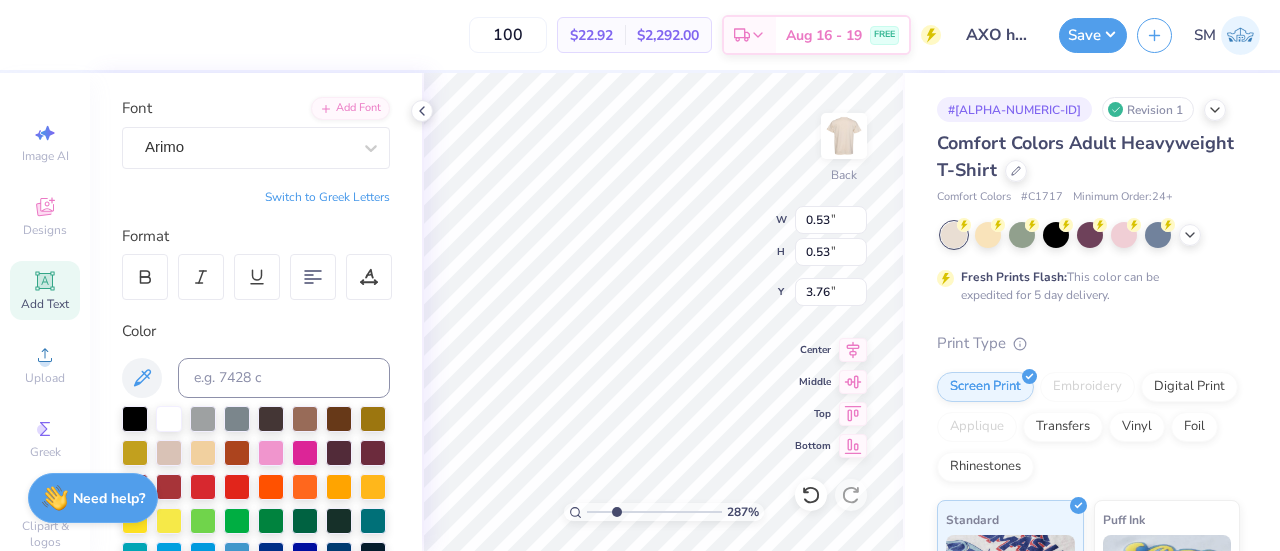drag, startPoint x: 592, startPoint y: 512, endPoint x: 616, endPoint y: 510, distance: 24.083189 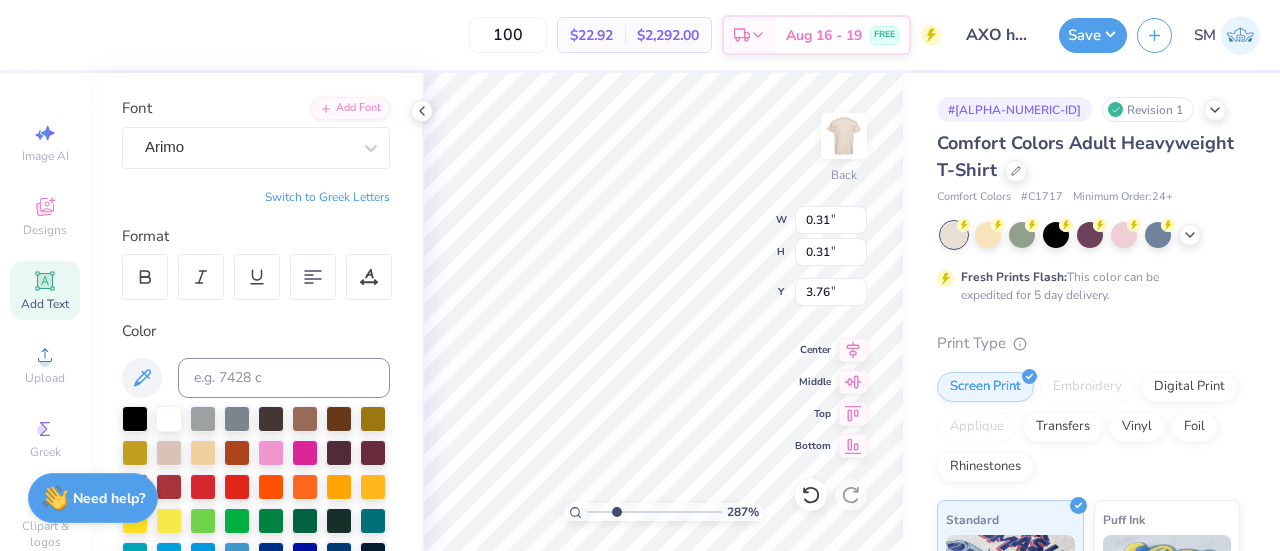type on "0.31" 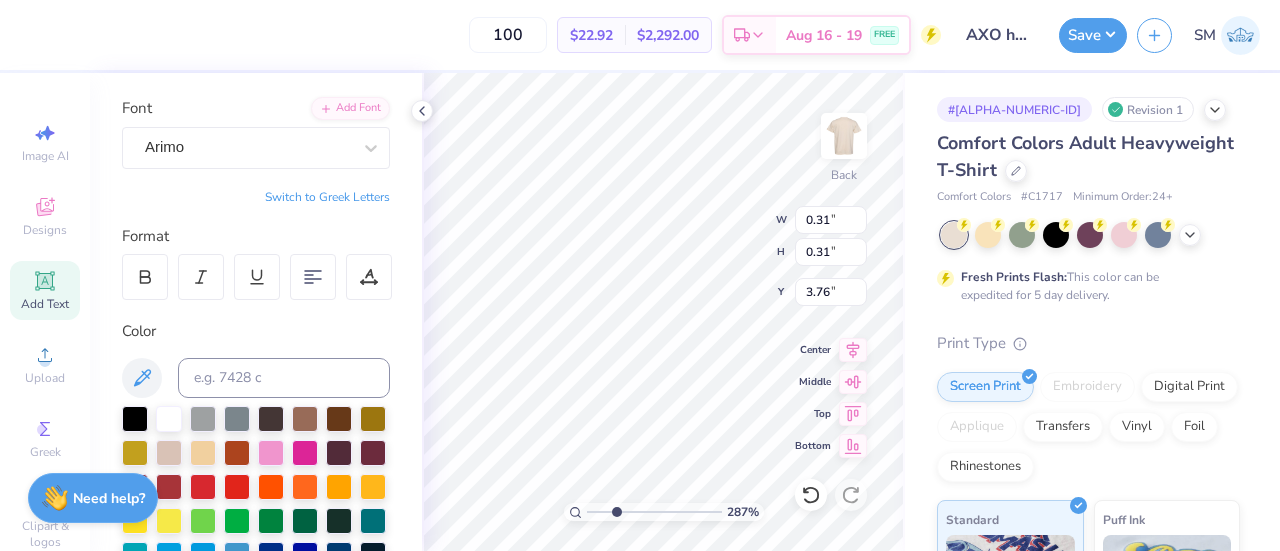 type on "0.31" 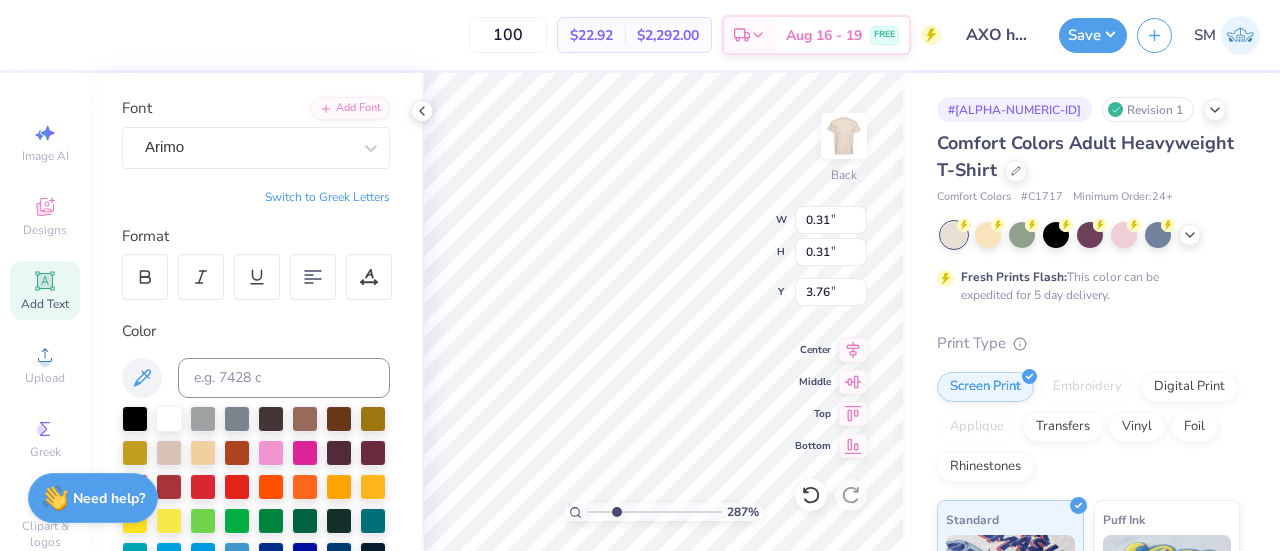 type on "3.59" 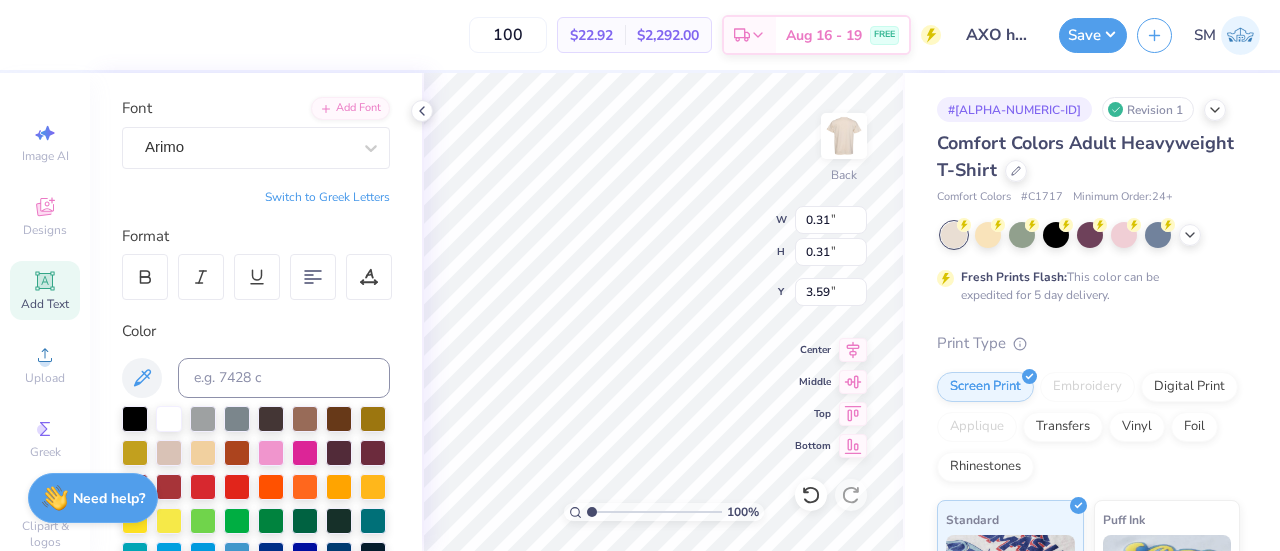 drag, startPoint x: 613, startPoint y: 514, endPoint x: 580, endPoint y: 503, distance: 34.785053 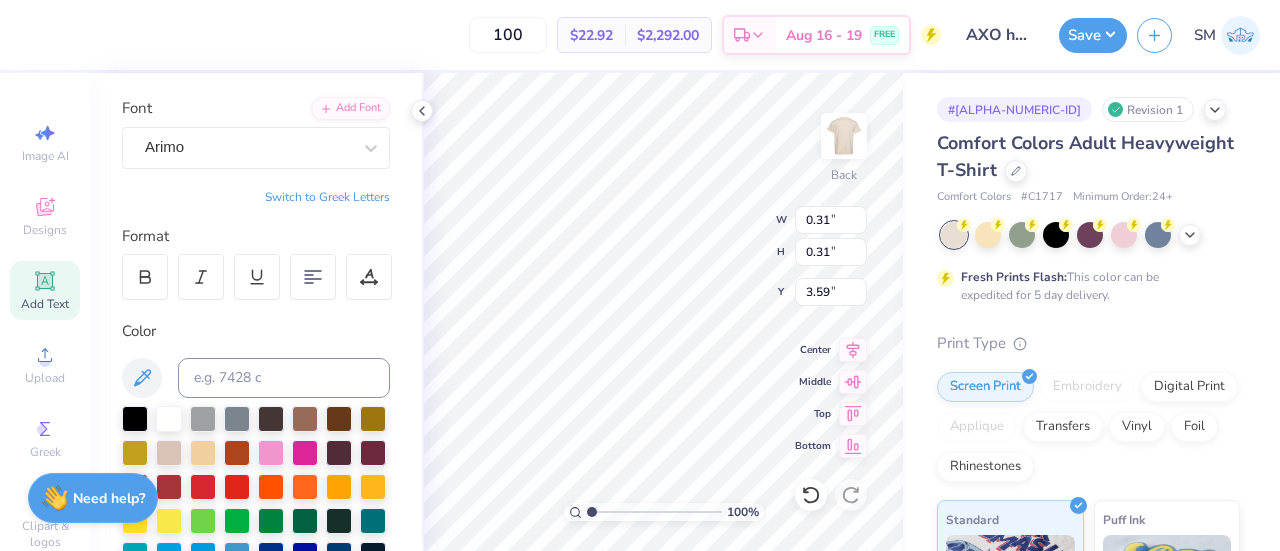 type on "1" 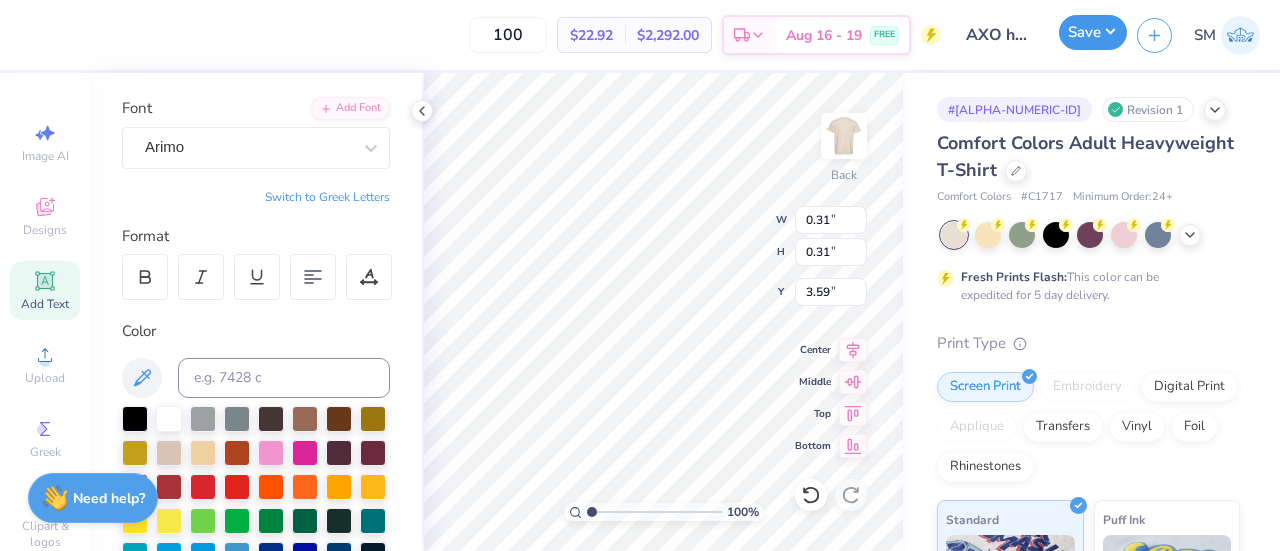 click on "Save" at bounding box center [1093, 32] 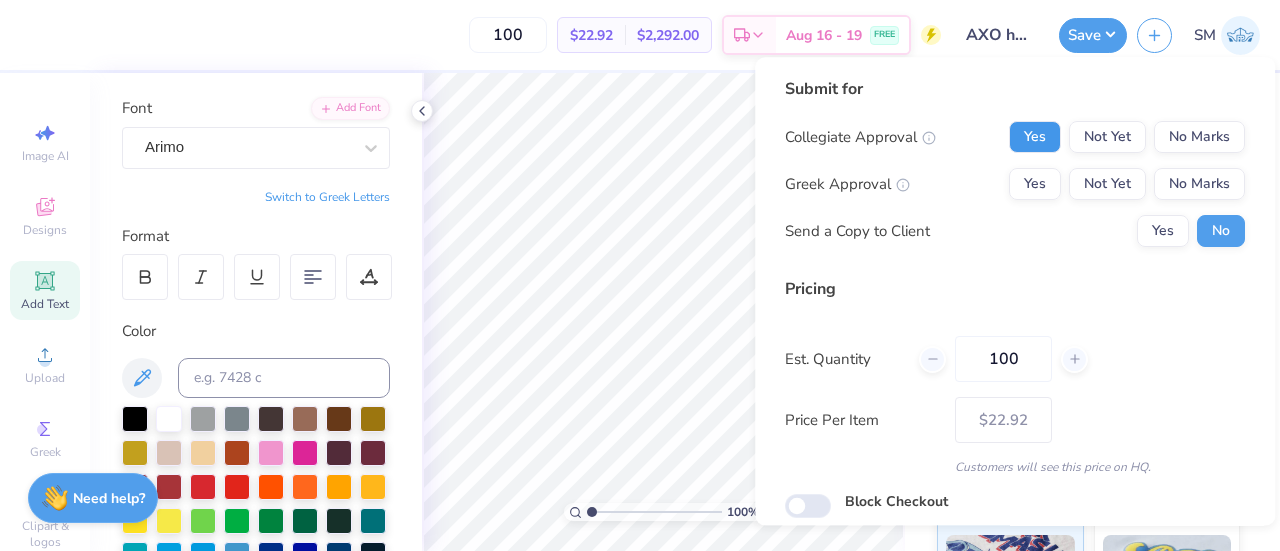 click on "Yes" at bounding box center [1035, 137] 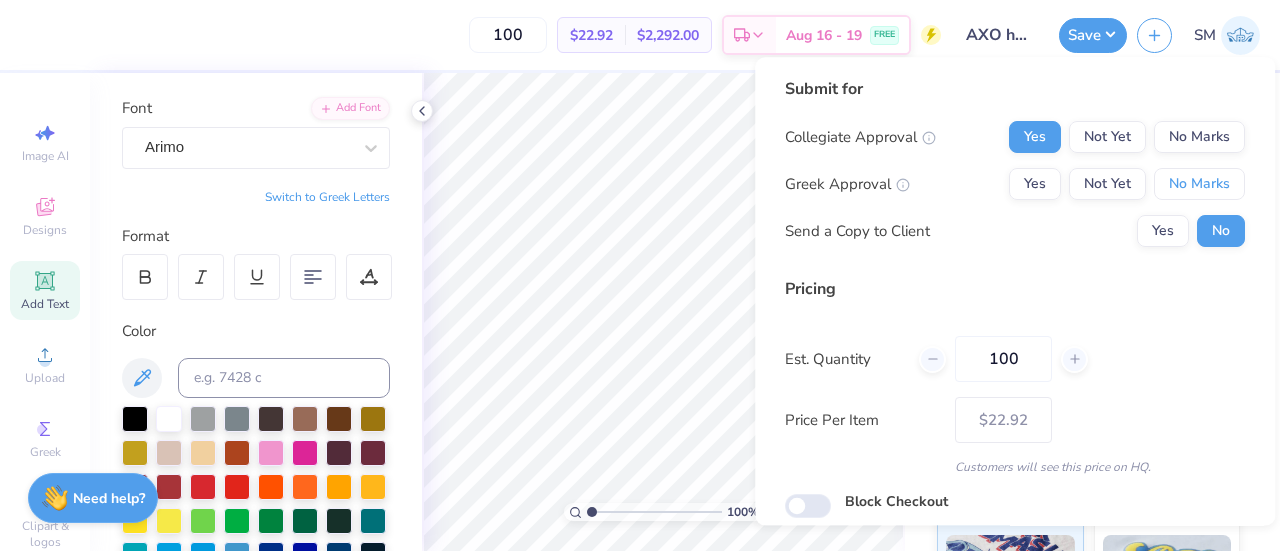 drag, startPoint x: 1180, startPoint y: 189, endPoint x: 1160, endPoint y: 213, distance: 31.241 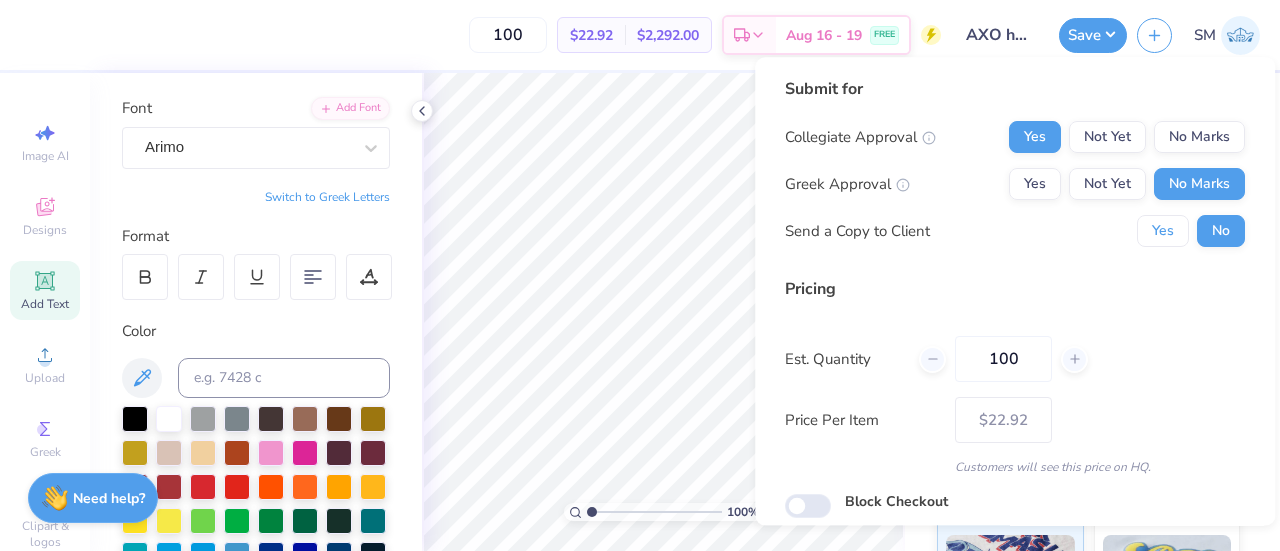 click on "Yes" at bounding box center (1163, 231) 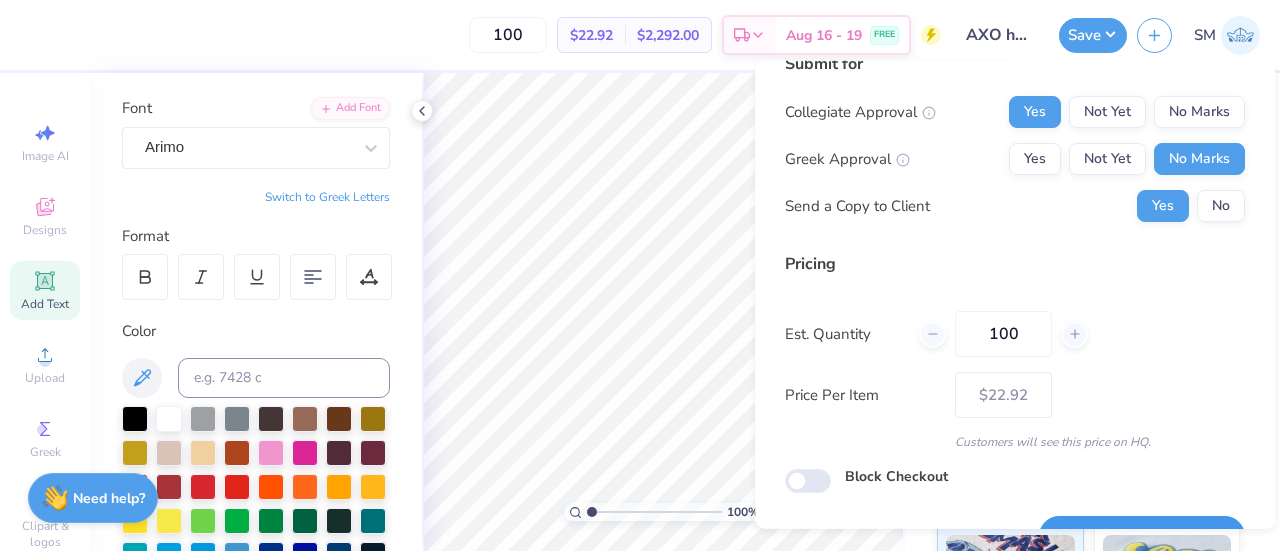 scroll, scrollTop: 74, scrollLeft: 0, axis: vertical 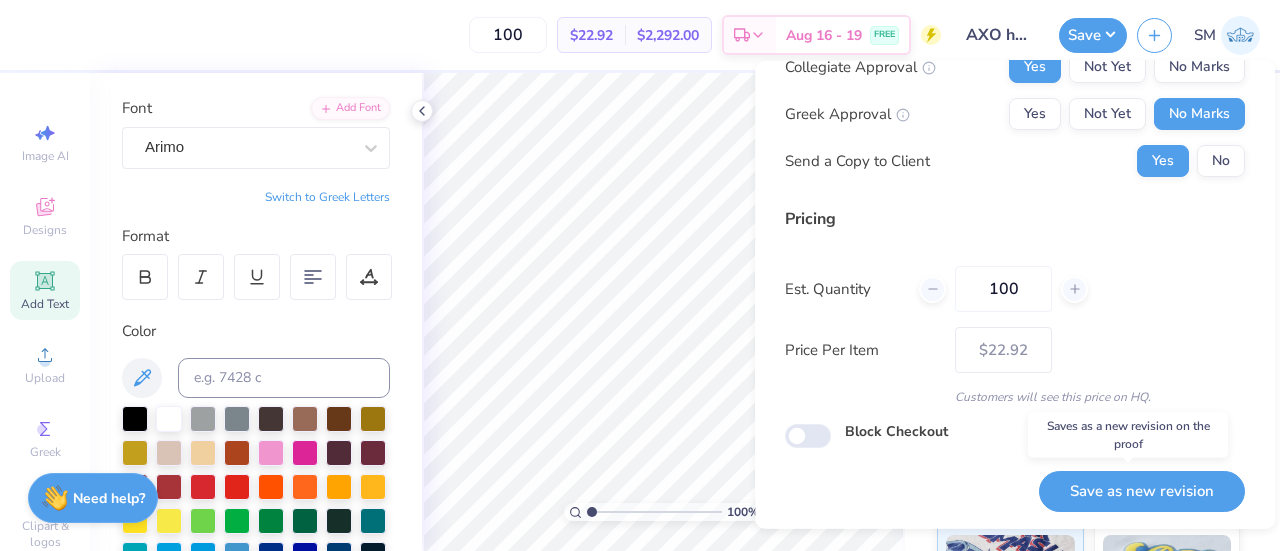 click on "Save as new revision" at bounding box center [1142, 490] 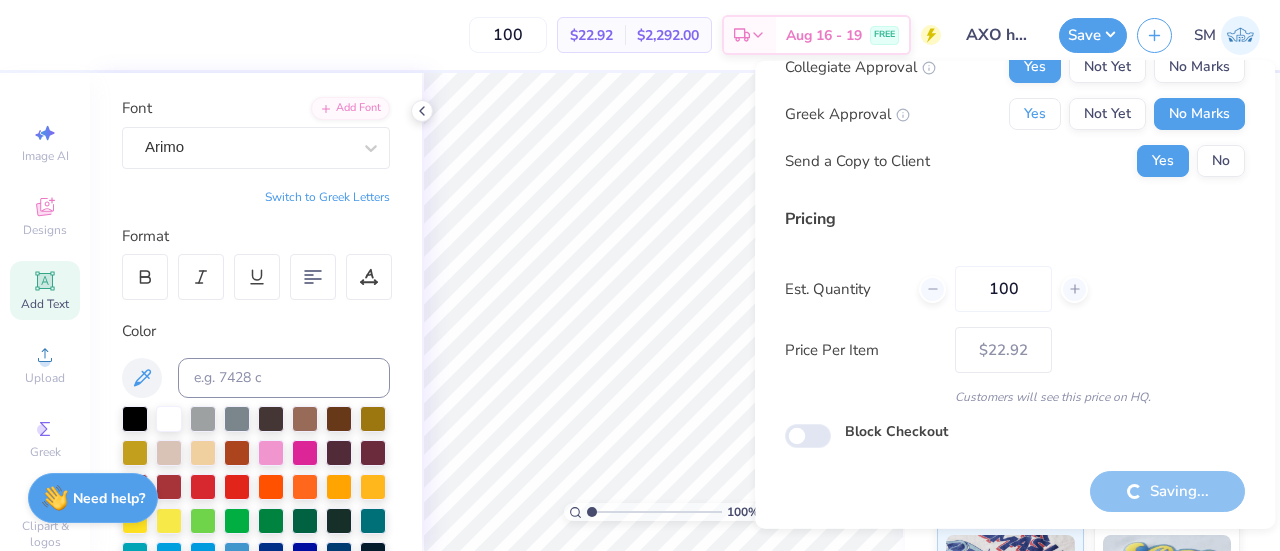 click on "Yes" at bounding box center (1035, 114) 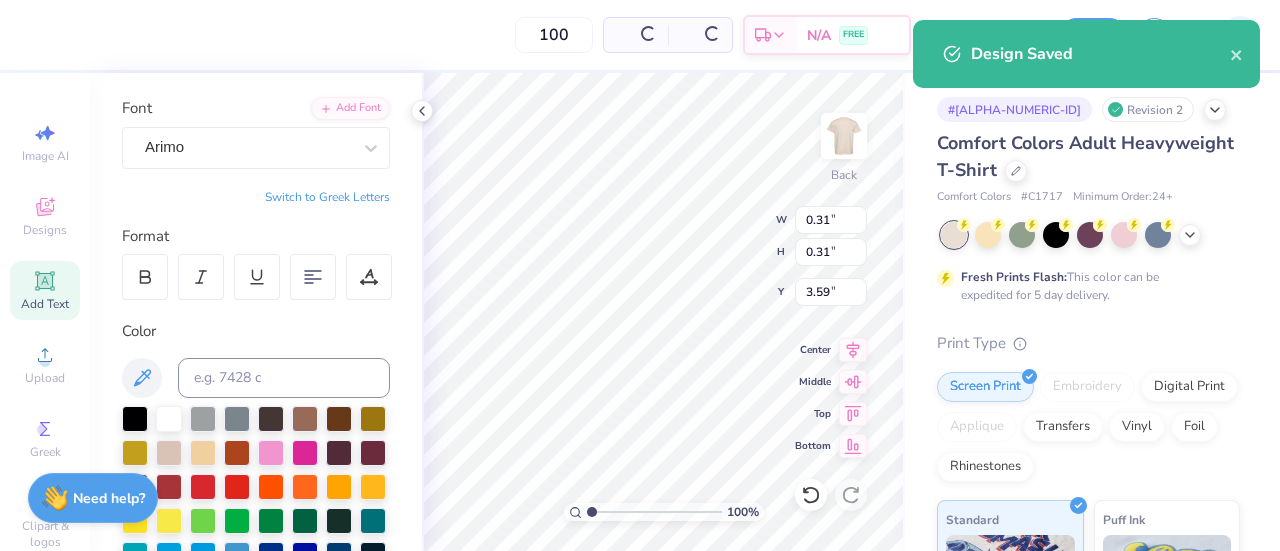 type on "– –" 